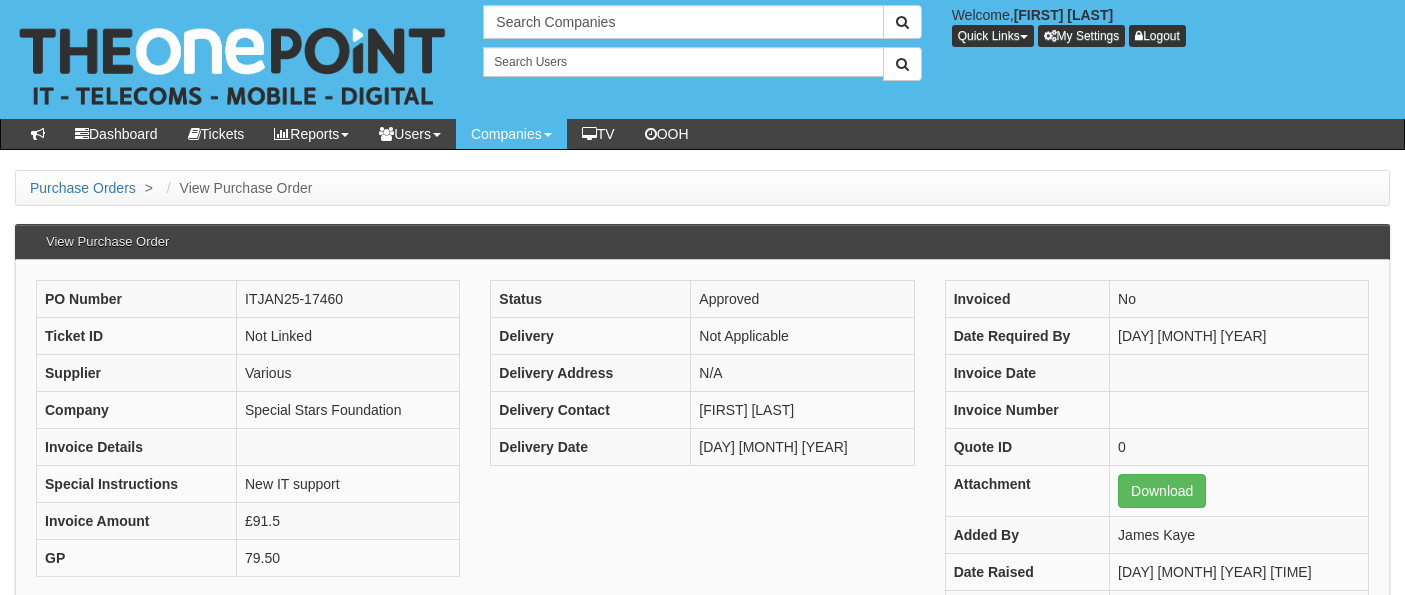 scroll, scrollTop: 0, scrollLeft: 0, axis: both 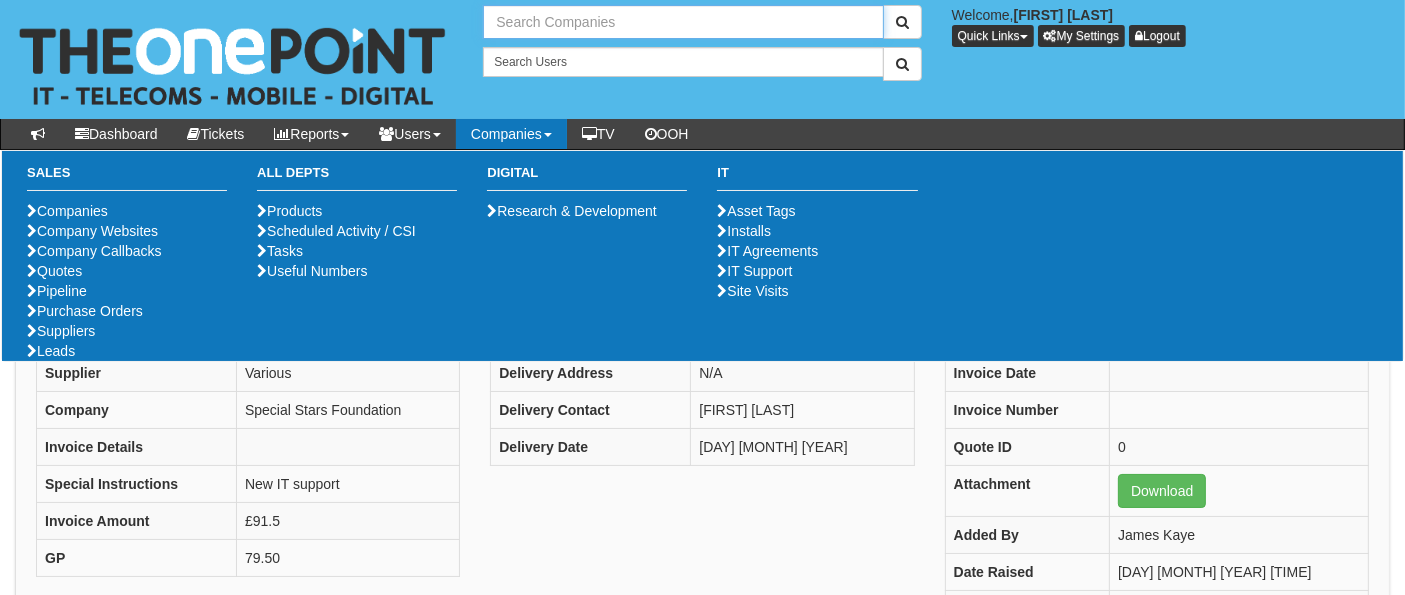 click at bounding box center [683, 22] 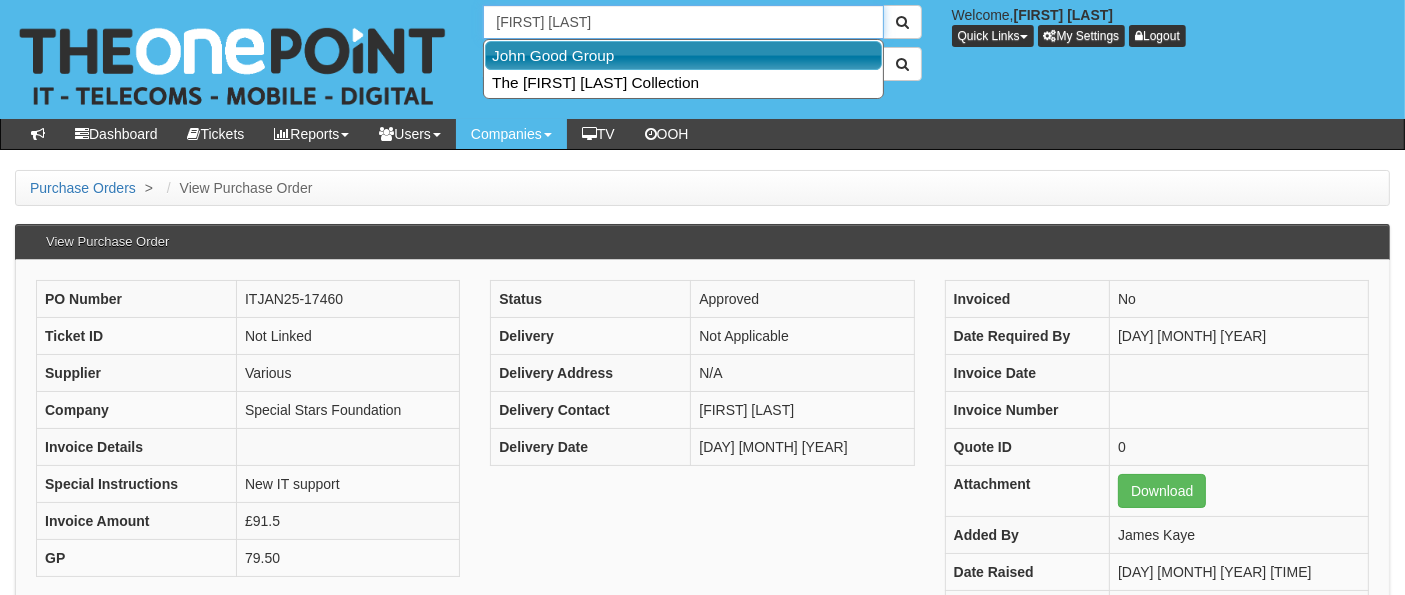click on "[FIRST] [LAST] [COMPANY]" at bounding box center (683, 55) 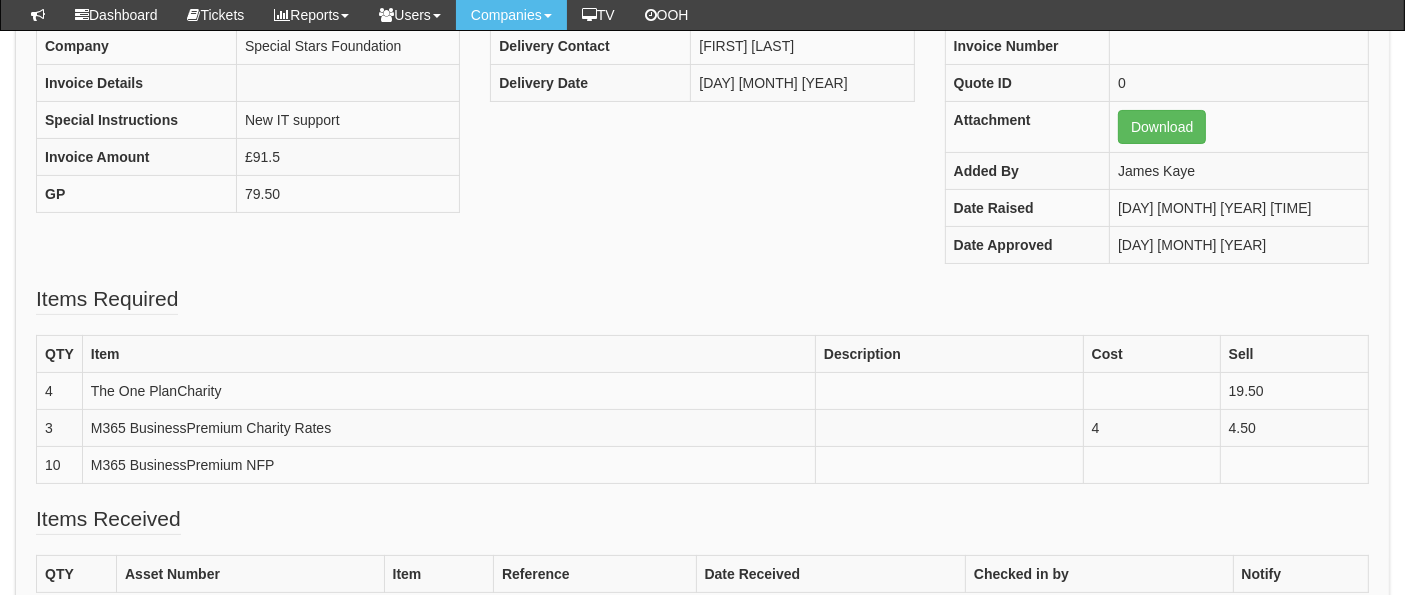 scroll, scrollTop: 333, scrollLeft: 0, axis: vertical 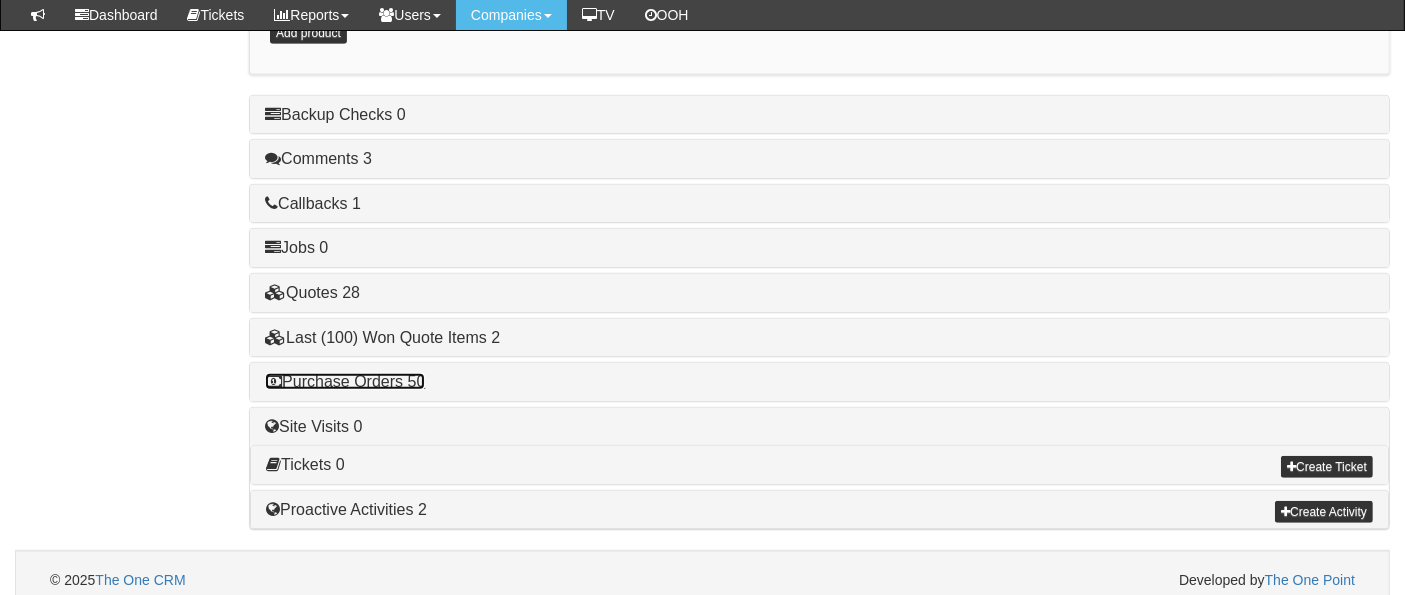 click on "Purchase Orders 50" at bounding box center (345, 381) 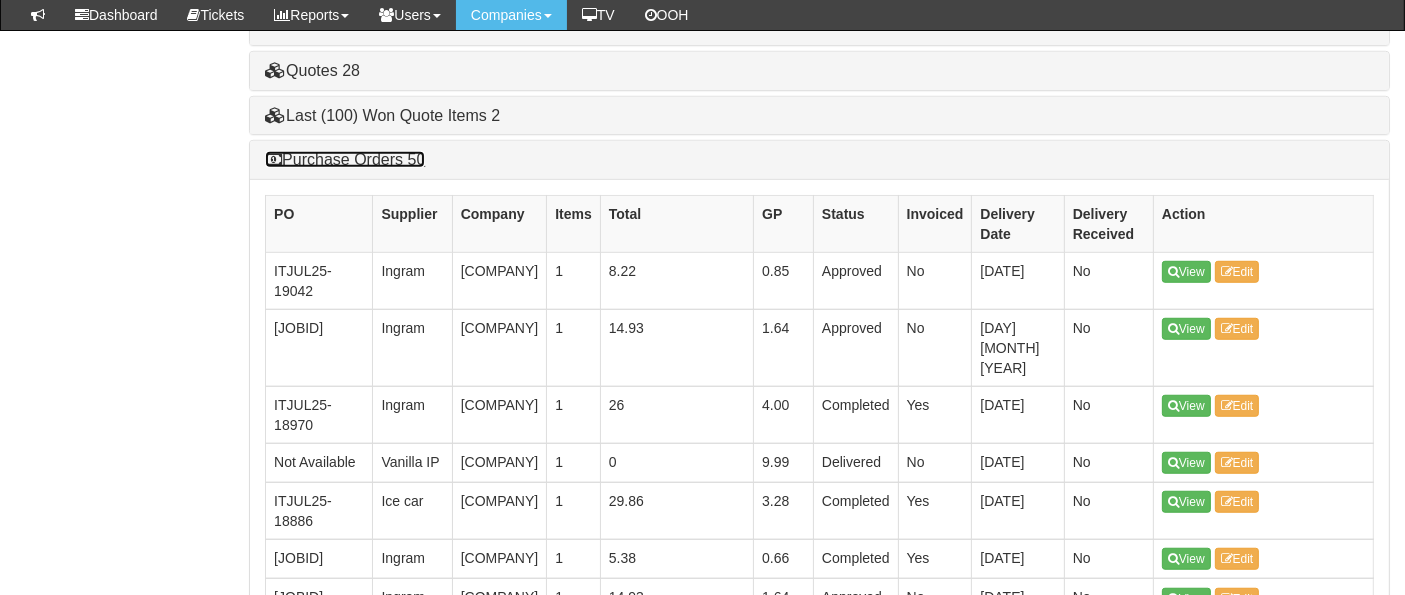 scroll, scrollTop: 1386, scrollLeft: 0, axis: vertical 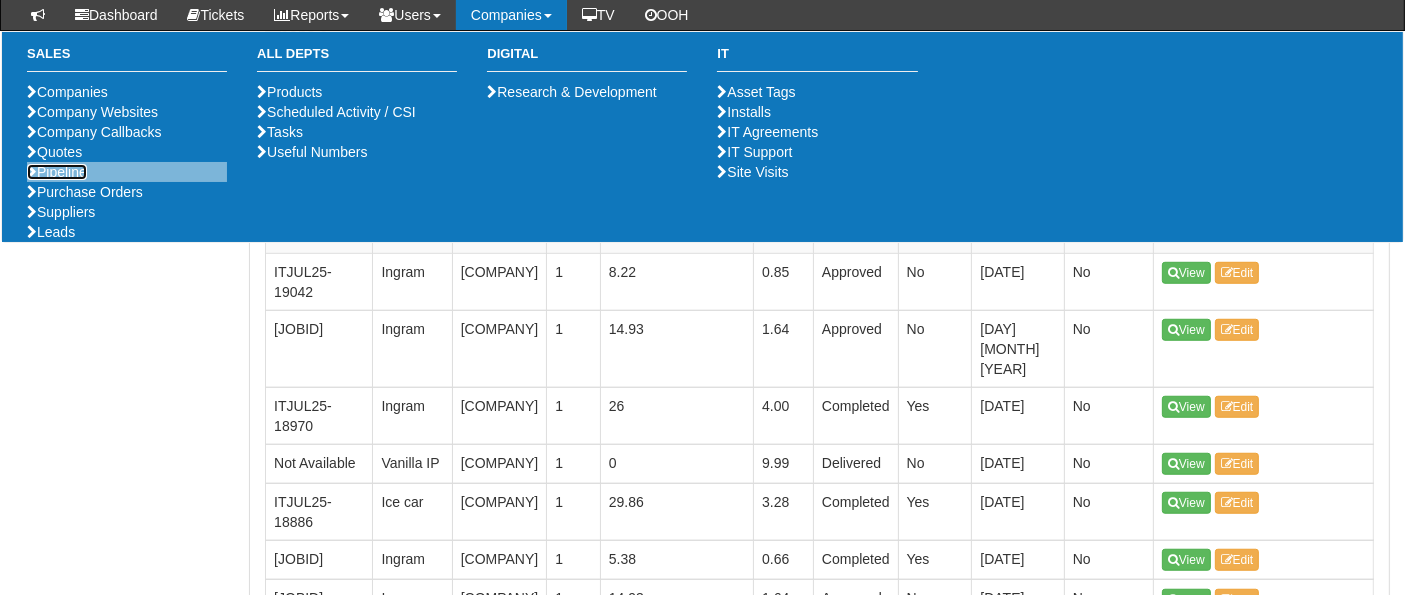 click on "Pipeline" at bounding box center [57, 172] 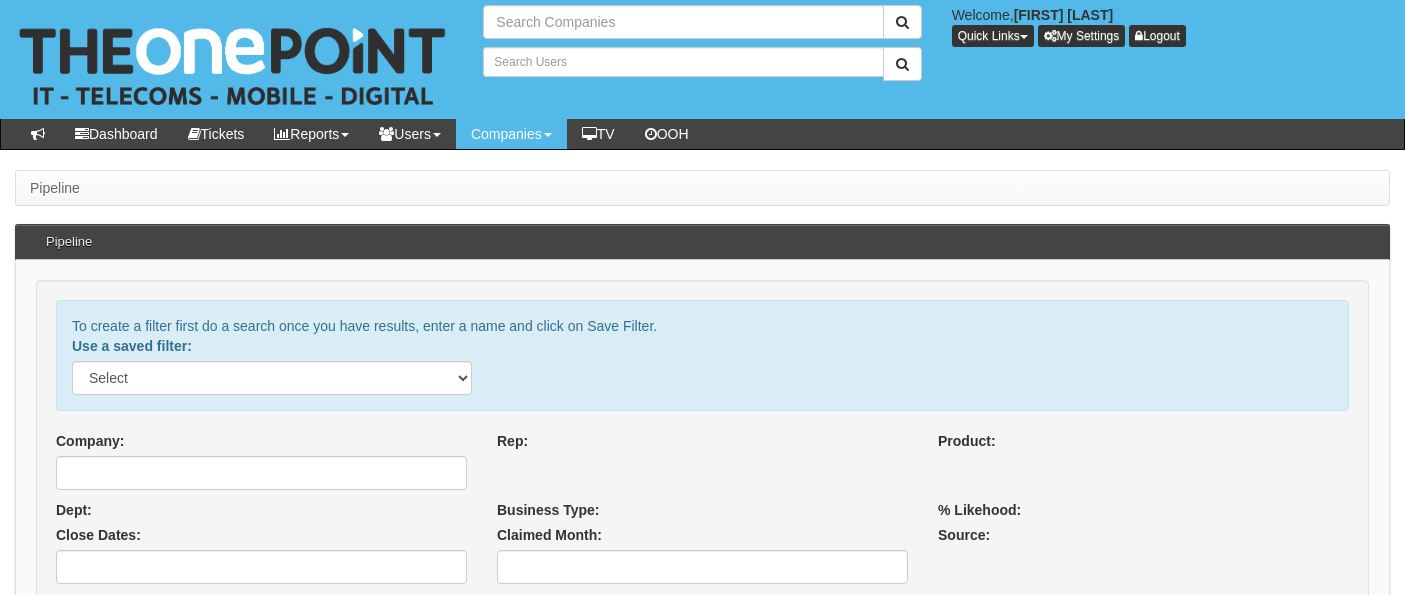 select 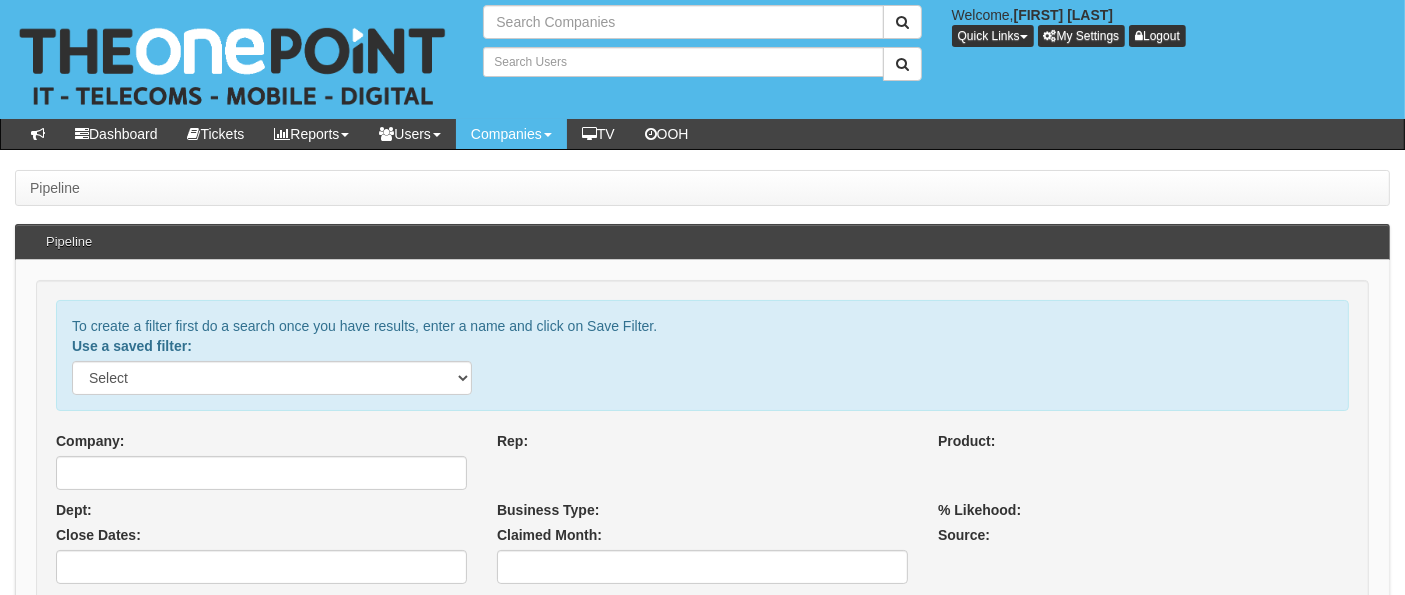 type on "Search Companies" 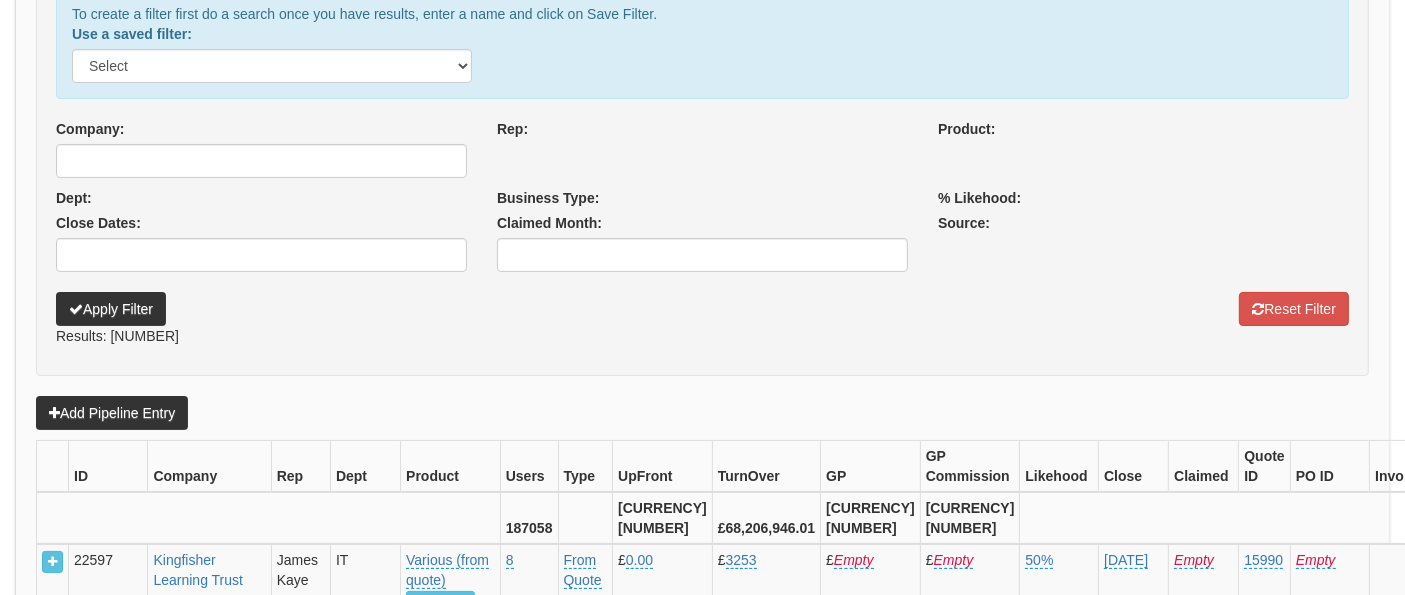 select 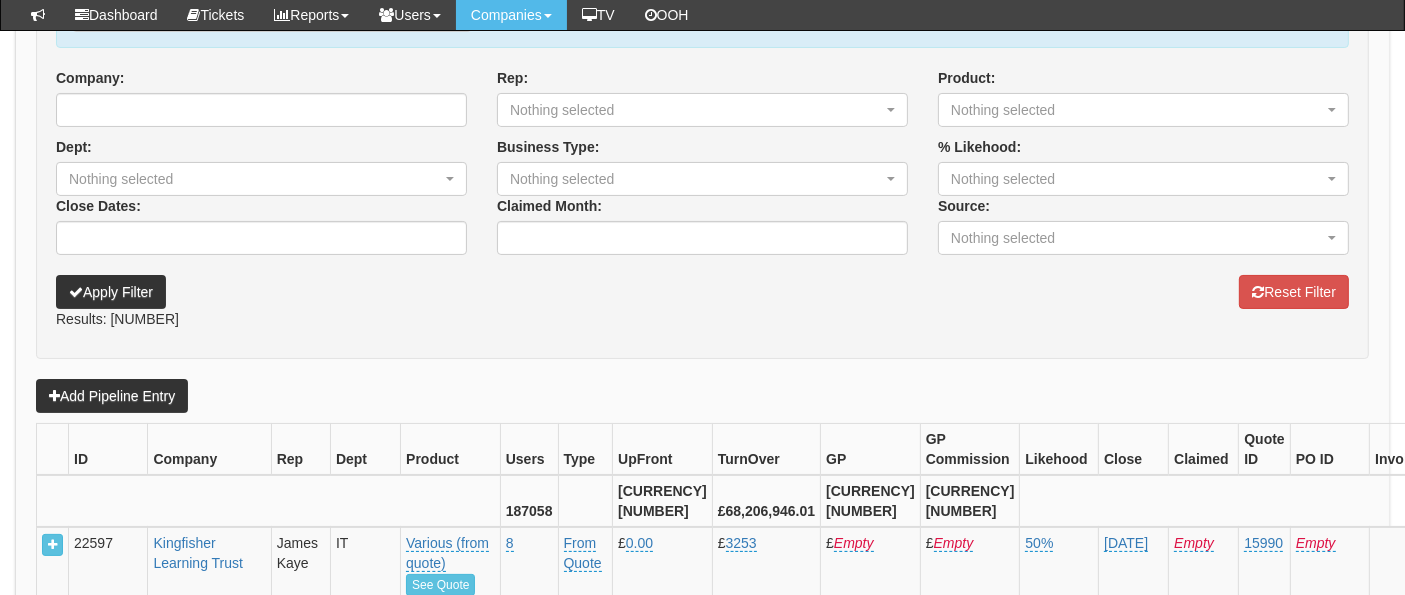 scroll, scrollTop: 331, scrollLeft: 0, axis: vertical 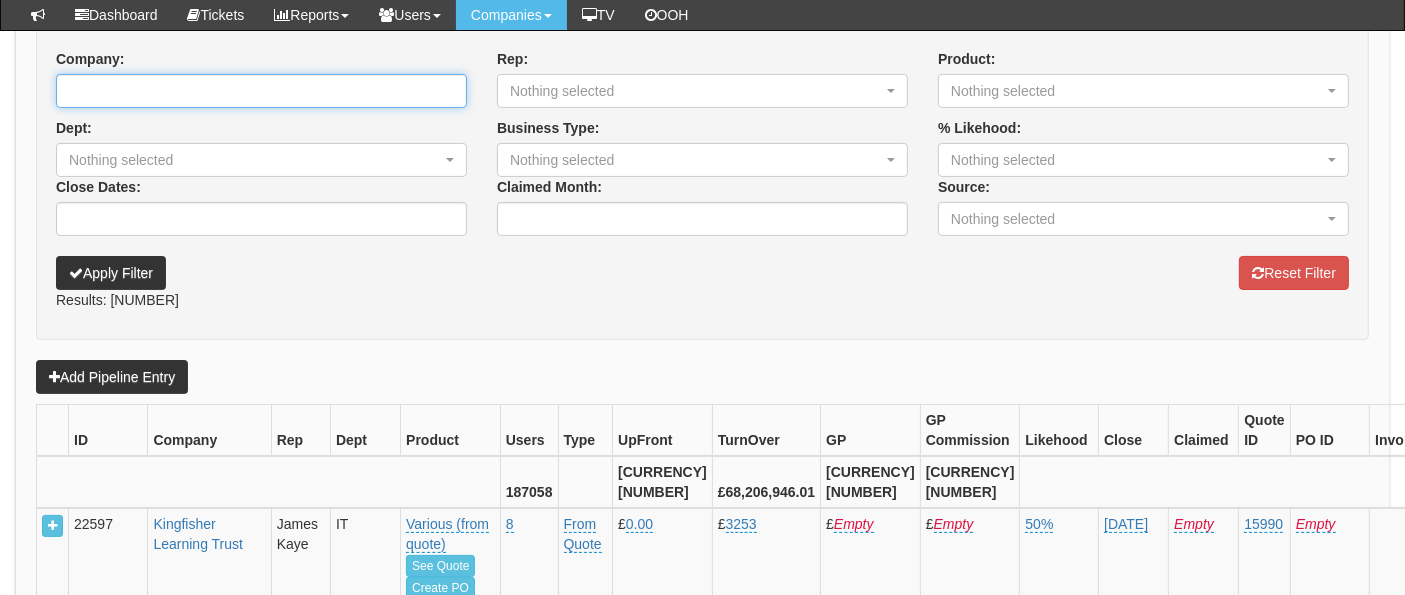 click on "Company:" at bounding box center (261, 91) 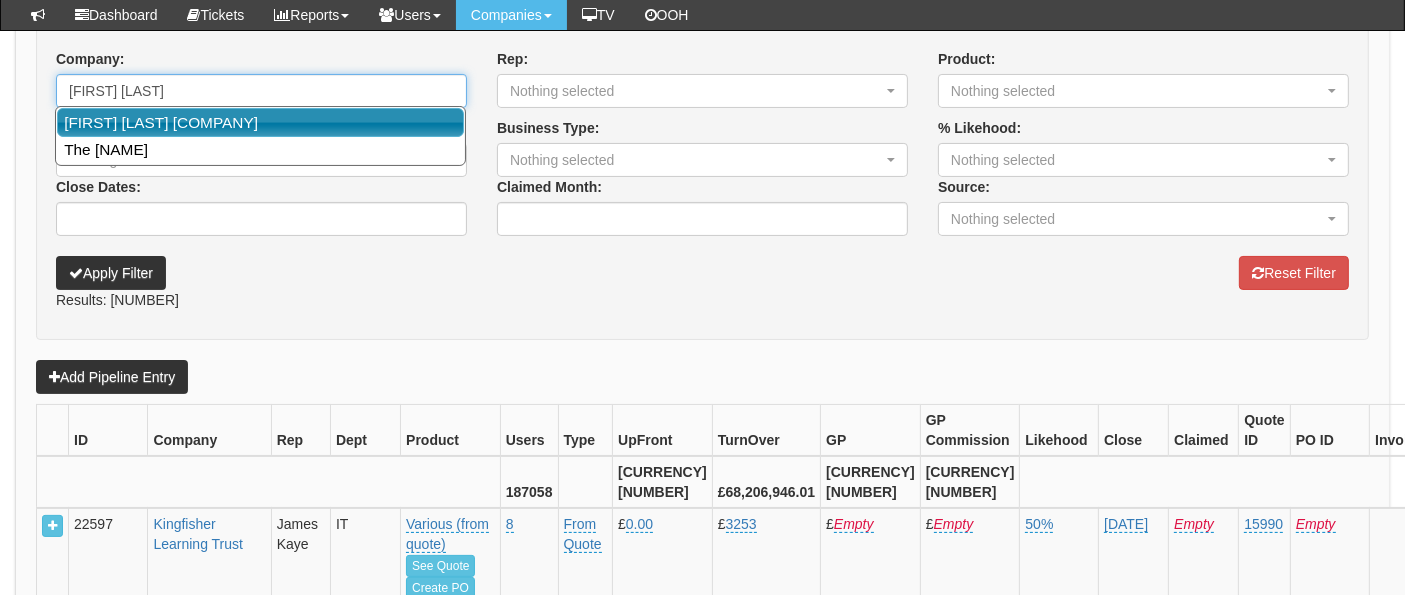 click on "John Good Group" at bounding box center (260, 122) 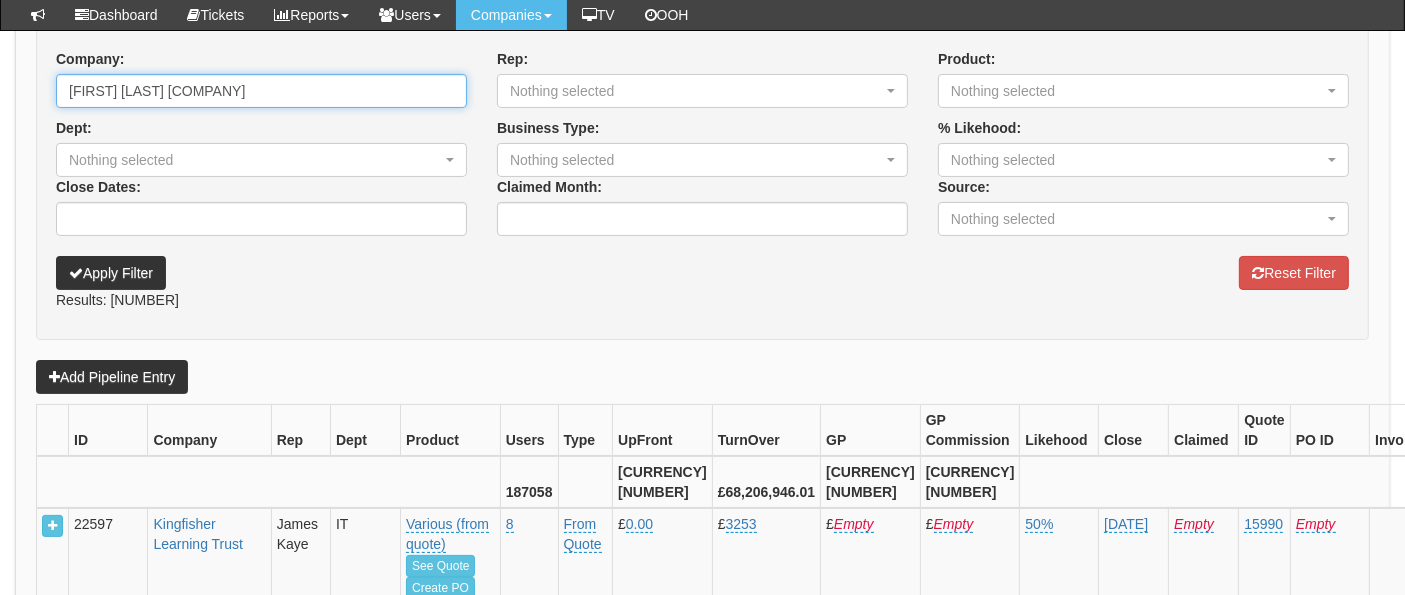 type on "John Good Group" 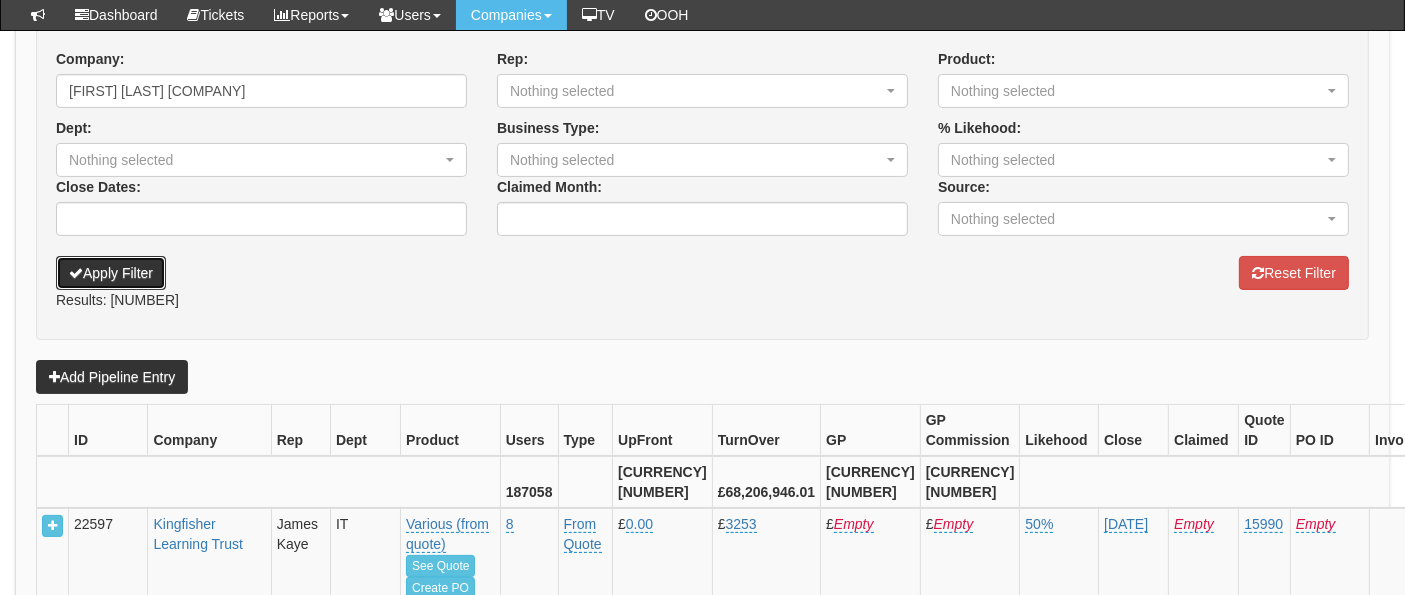 click on "Apply Filter" at bounding box center (111, 273) 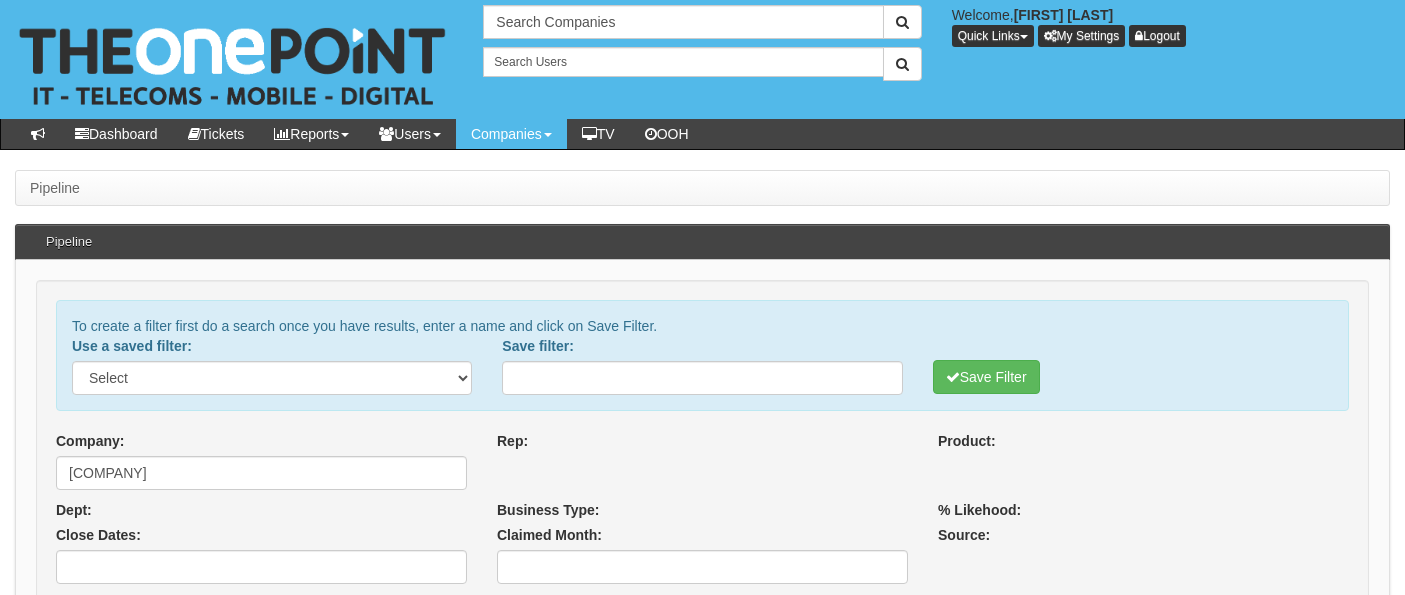 select 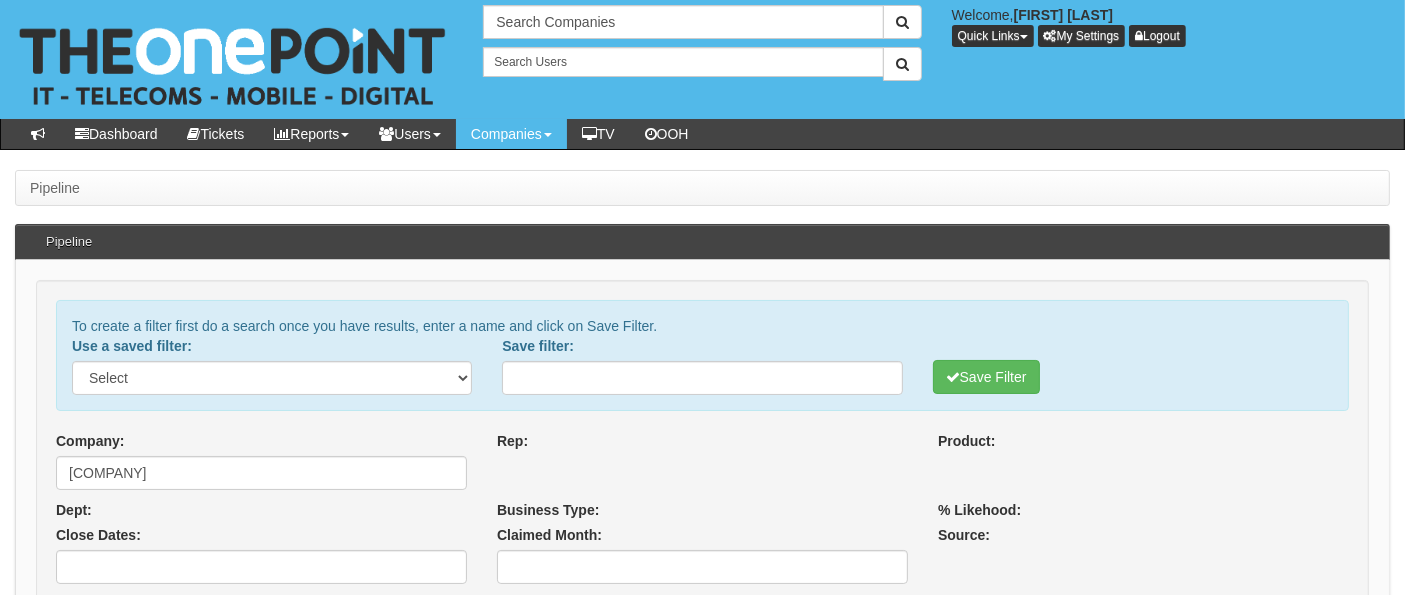 select 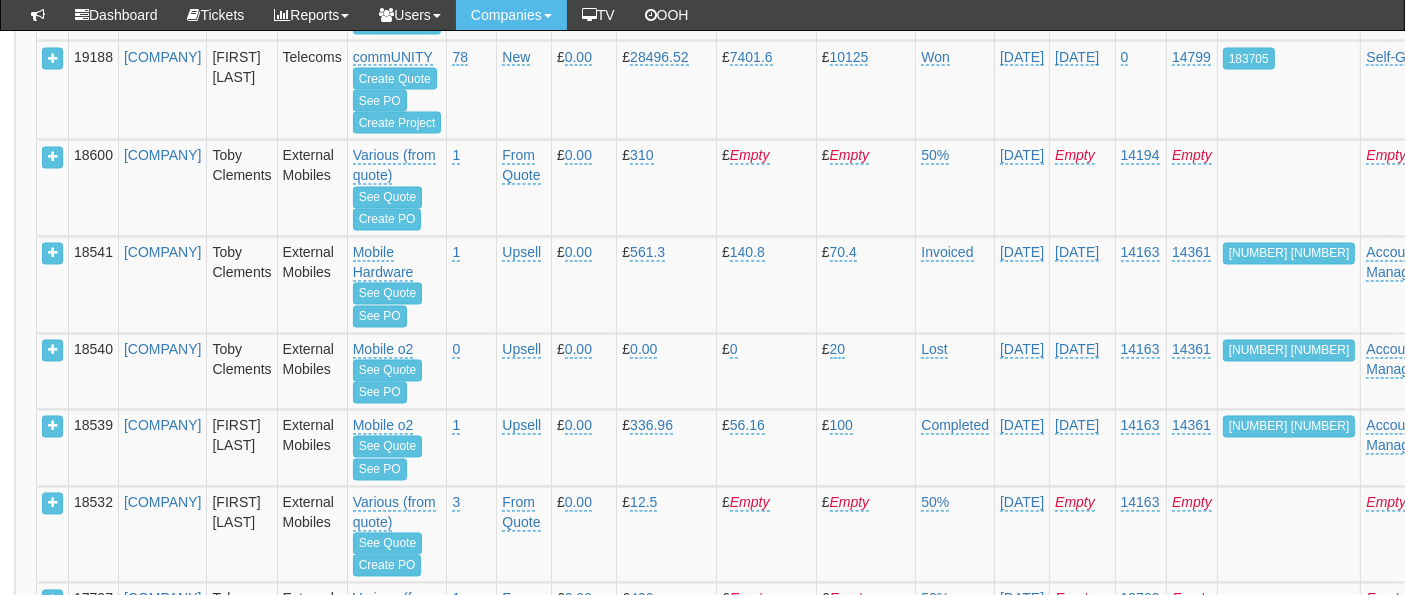 scroll, scrollTop: 3333, scrollLeft: 0, axis: vertical 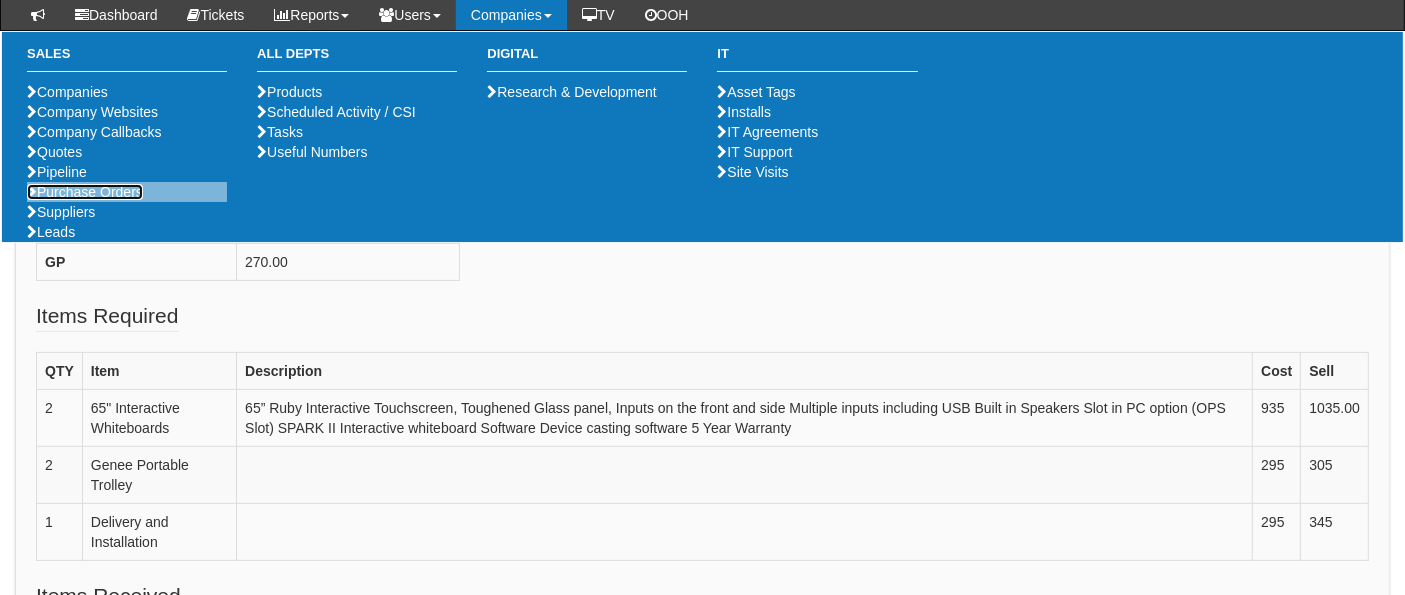 click on "Purchase Orders" at bounding box center [85, 192] 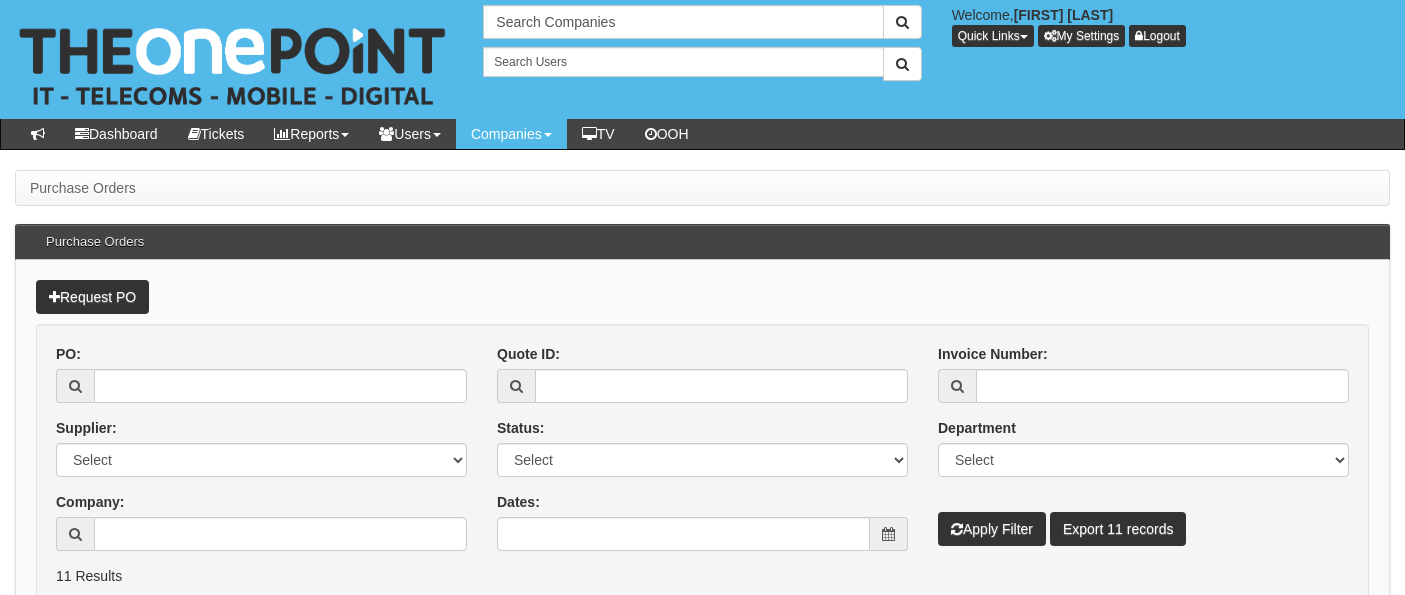 scroll, scrollTop: 0, scrollLeft: 0, axis: both 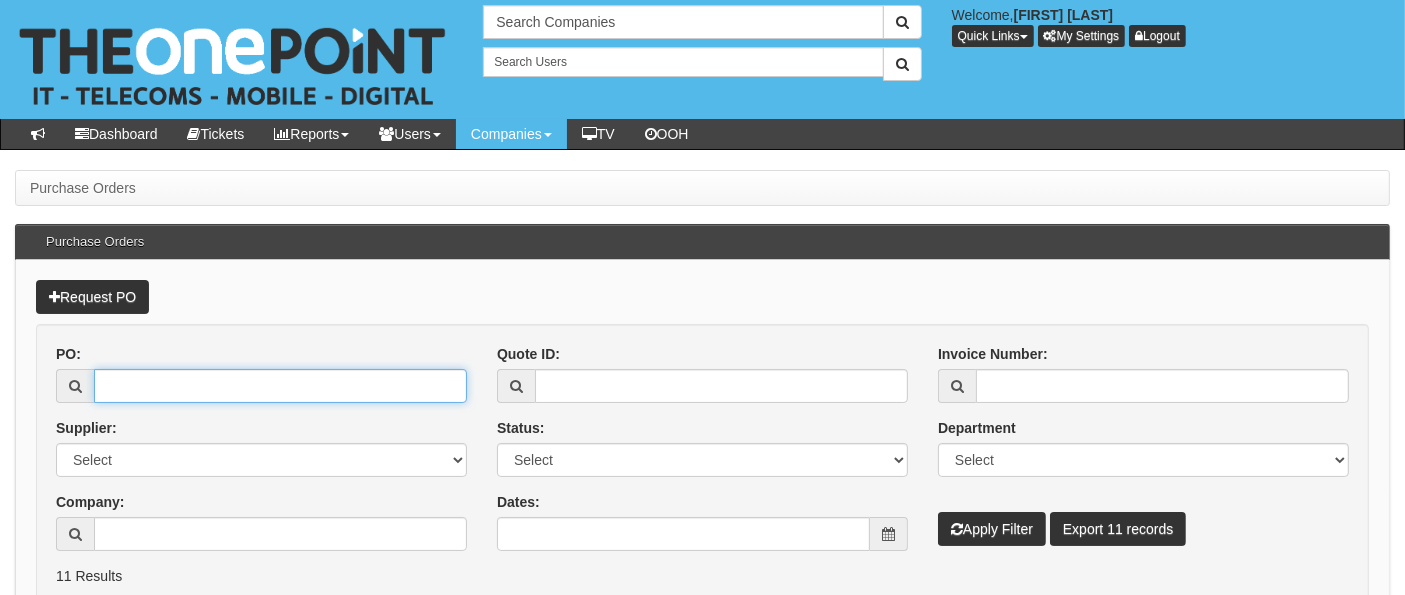 click on "PO:
Supplier:
Select
[COMPANY] 1Password 3 4Gon AA Jones Electric Ltd Abzorb Access Group Activ Telecom Adam's Repair Centre Adobe ADR ALUMINIUM DOOR REPAIRS LIMITED Aford Awards Amazon Anglia Telecom trading as Daisy Distribution Anson Electrical Appery Appery.io Apple AQL Argos ARM Signs Armadillo Sec Ltd Artgrid.io Artlist.io ASDA Ashleigh Signs Atlassian Aura Autologic Autotask (UK) Limited AV Parts Master Online Avenir Telecom AVG AXEM Computers Ballicom International Balsamiq Bannana Print BarCode Warehouse Barton Town FC Battery Empire  Best4Systems BPH Consultants ([NAME]) Brightstar 2020 UK Limited Britannia Ink BroadbandBuyer.co.uk BT Buffer Business Works Magazine Buy a Charger BuyitDirect Buyitultracheap.com C.E.F (Hull) Cable Depot Calendly Campaign Monitor Can Stock Photo Canva Carphone Warehouse CCS Media" at bounding box center (261, 455) 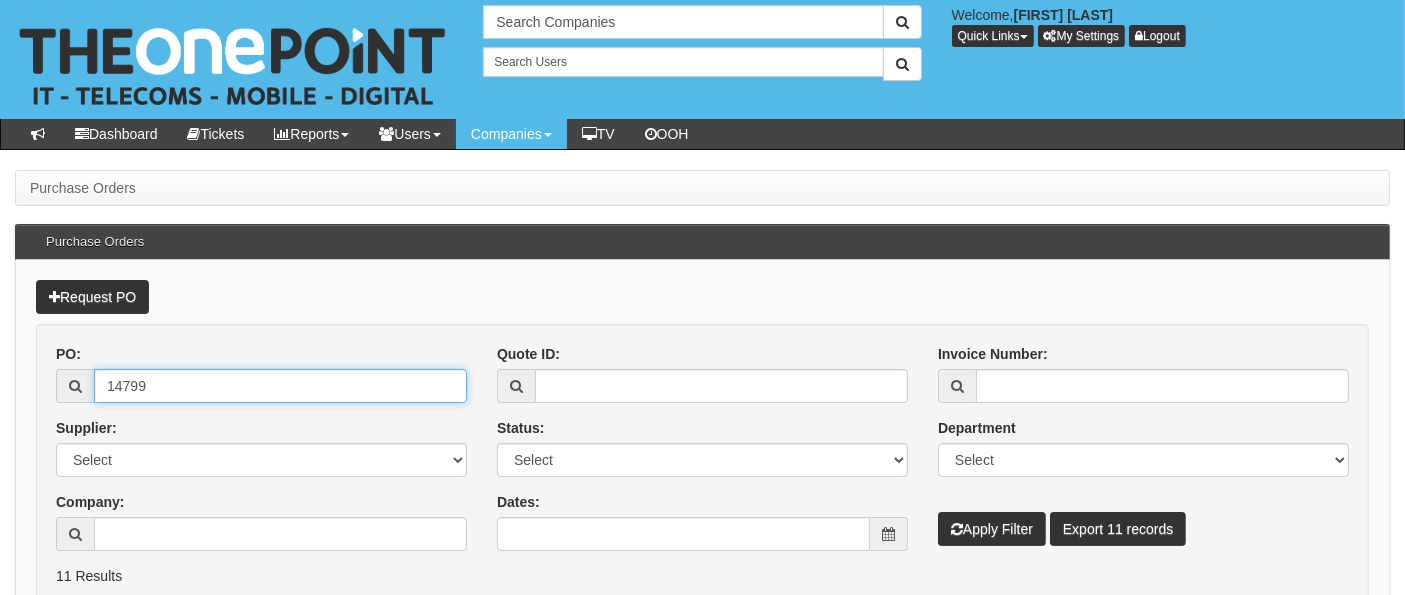 type on "14799" 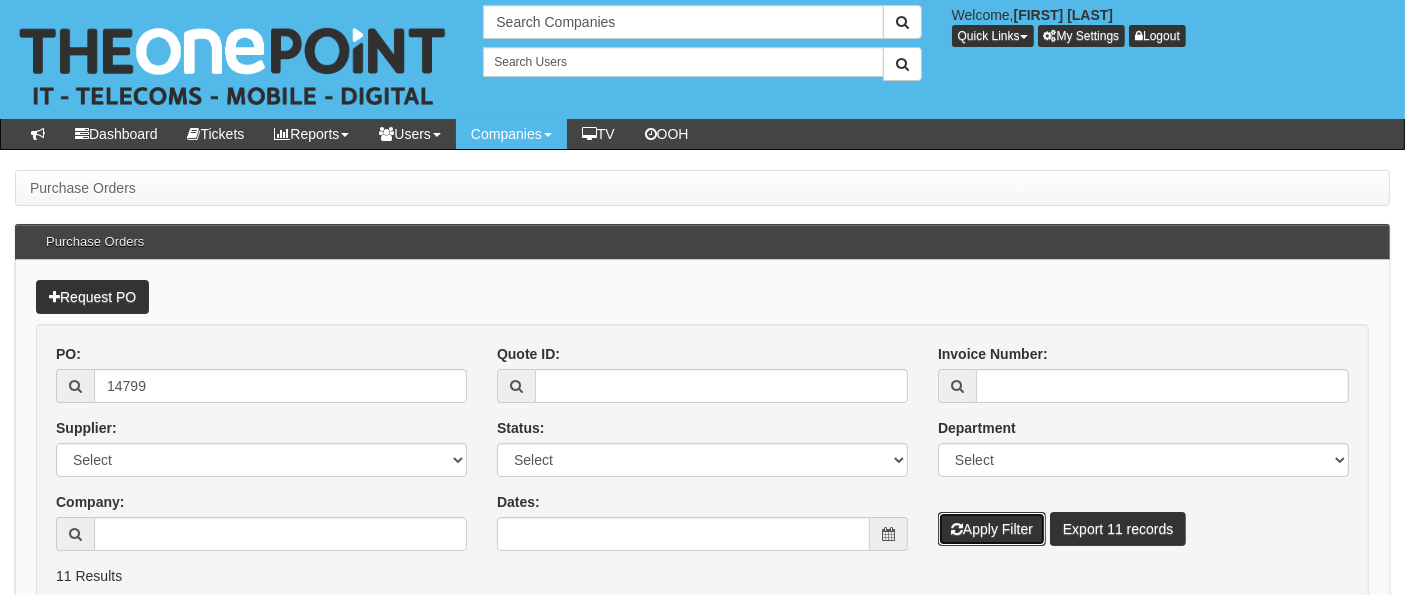 click on "Apply Filter" at bounding box center [992, 529] 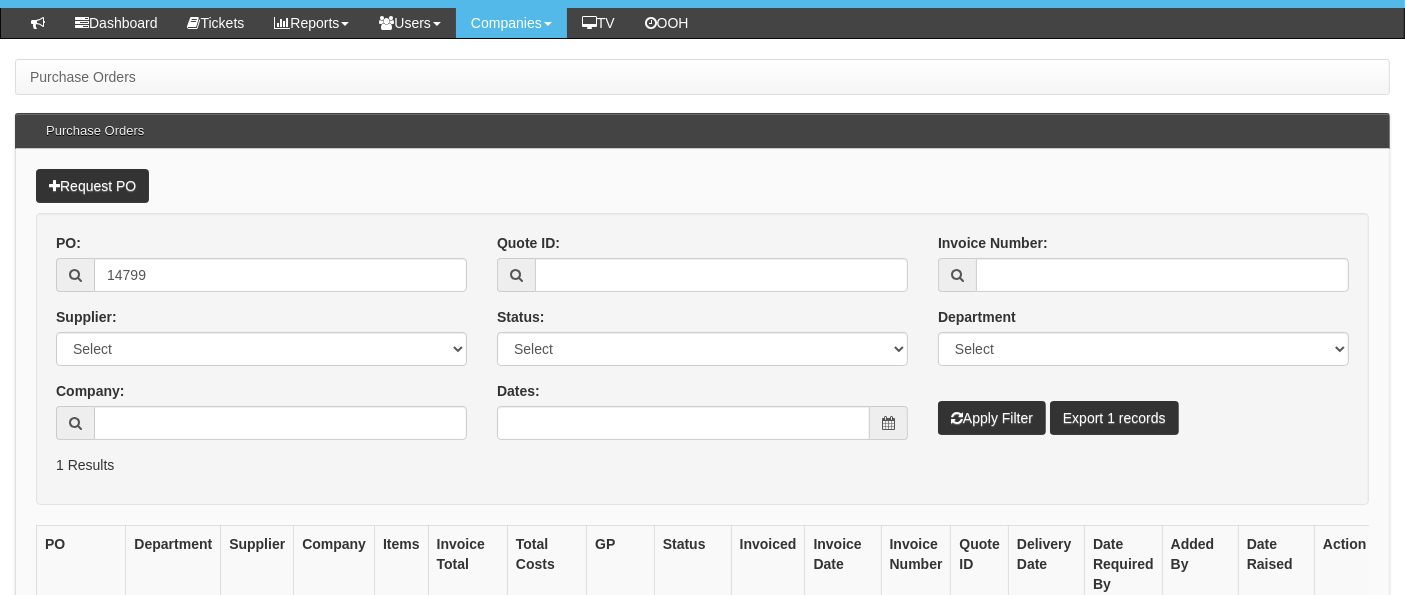 scroll, scrollTop: 318, scrollLeft: 0, axis: vertical 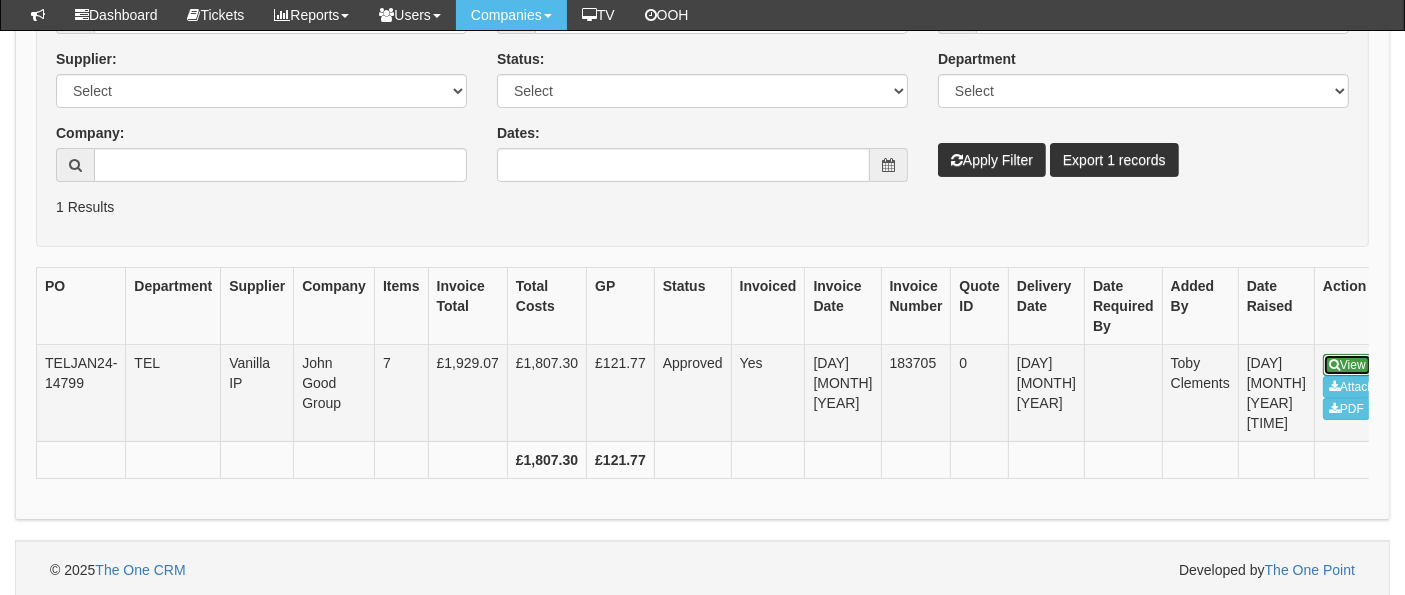 click on "View" at bounding box center [1347, 365] 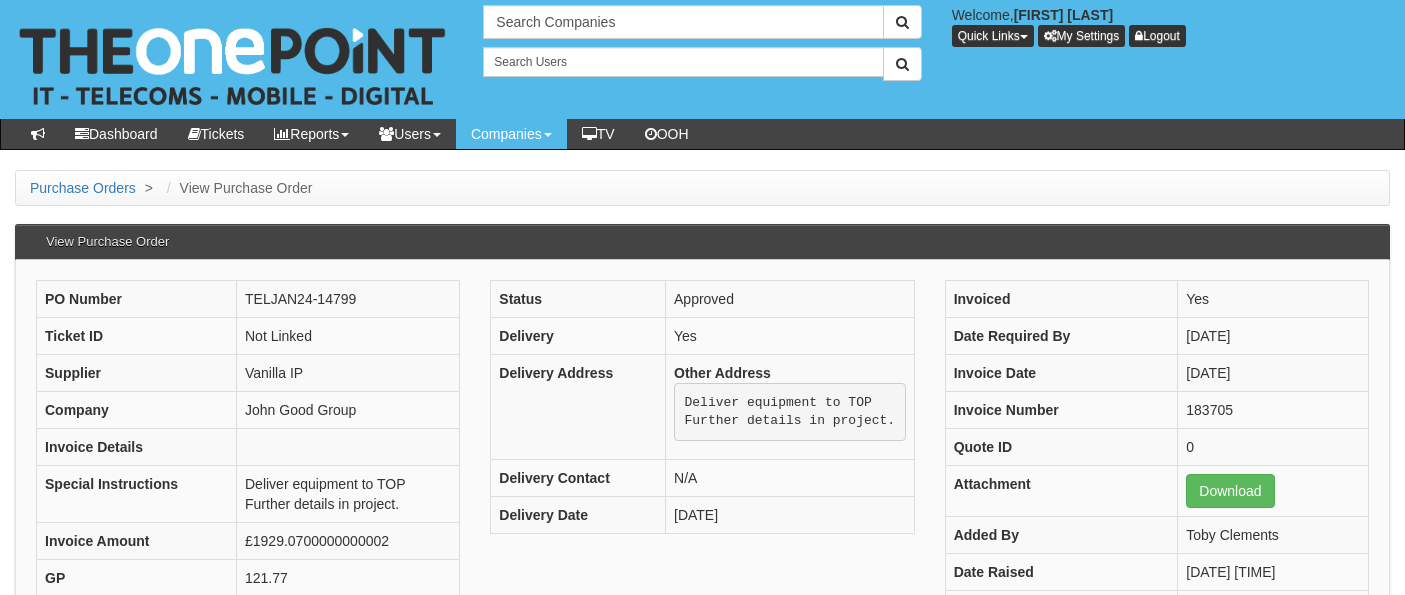 scroll, scrollTop: 0, scrollLeft: 0, axis: both 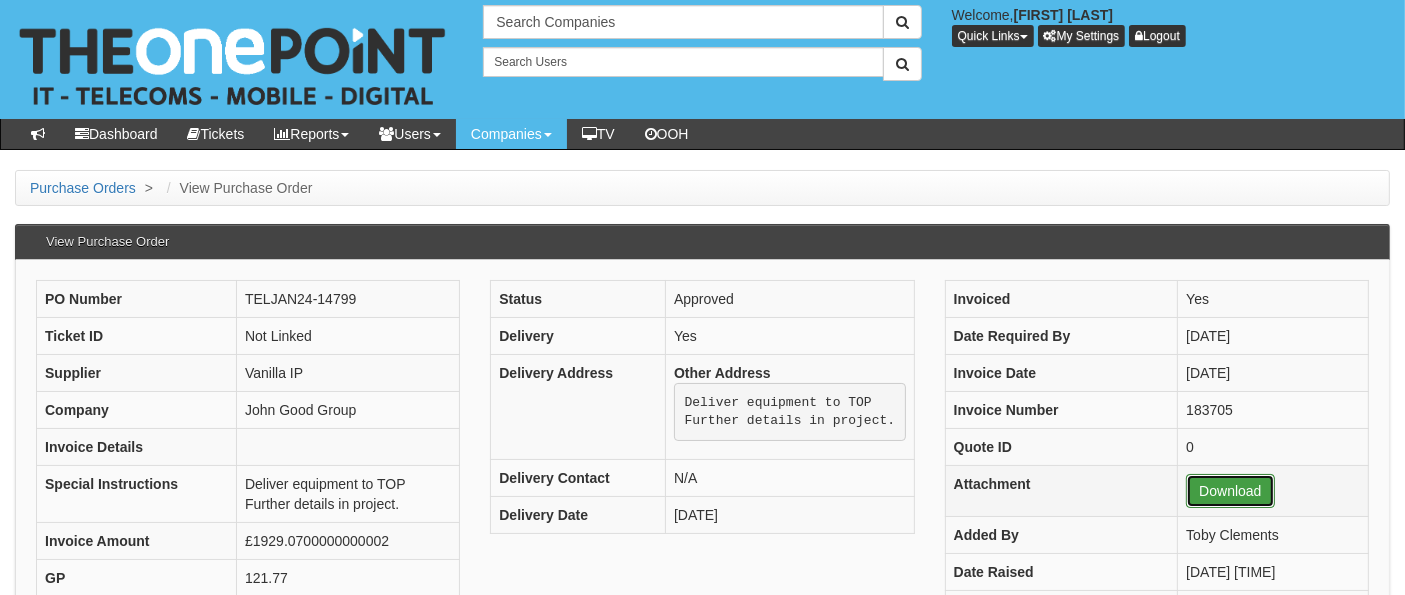 click on "Download" at bounding box center [1230, 491] 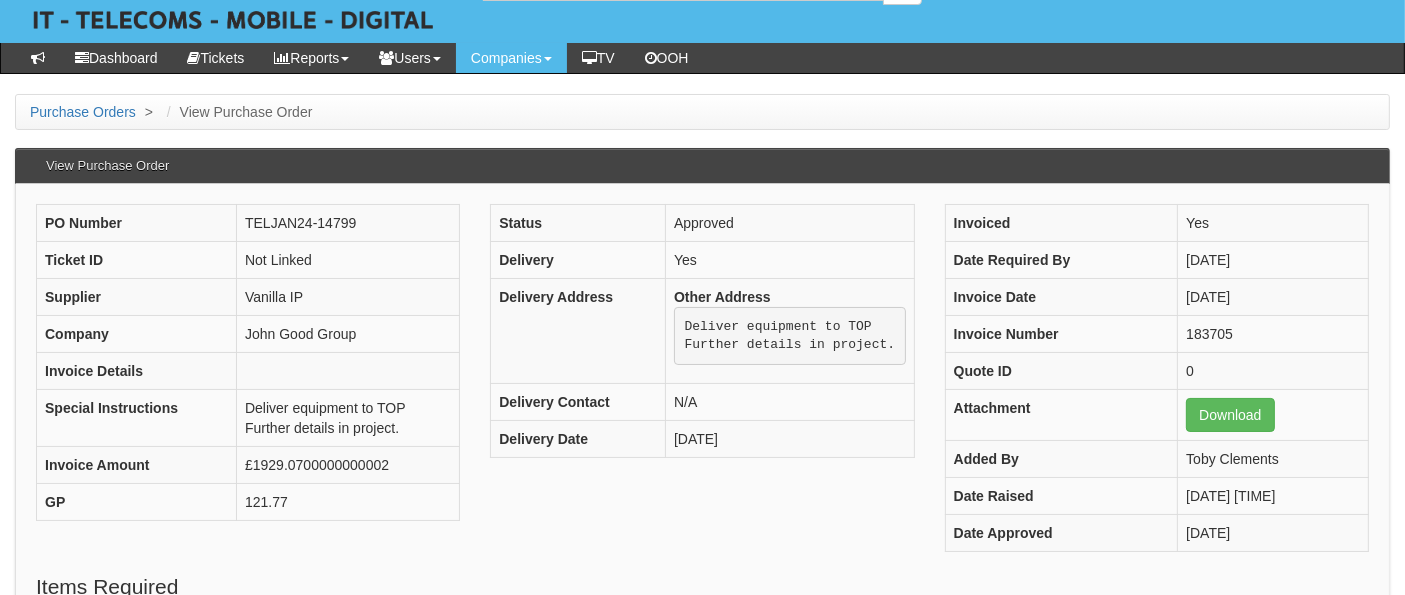 scroll, scrollTop: 111, scrollLeft: 0, axis: vertical 